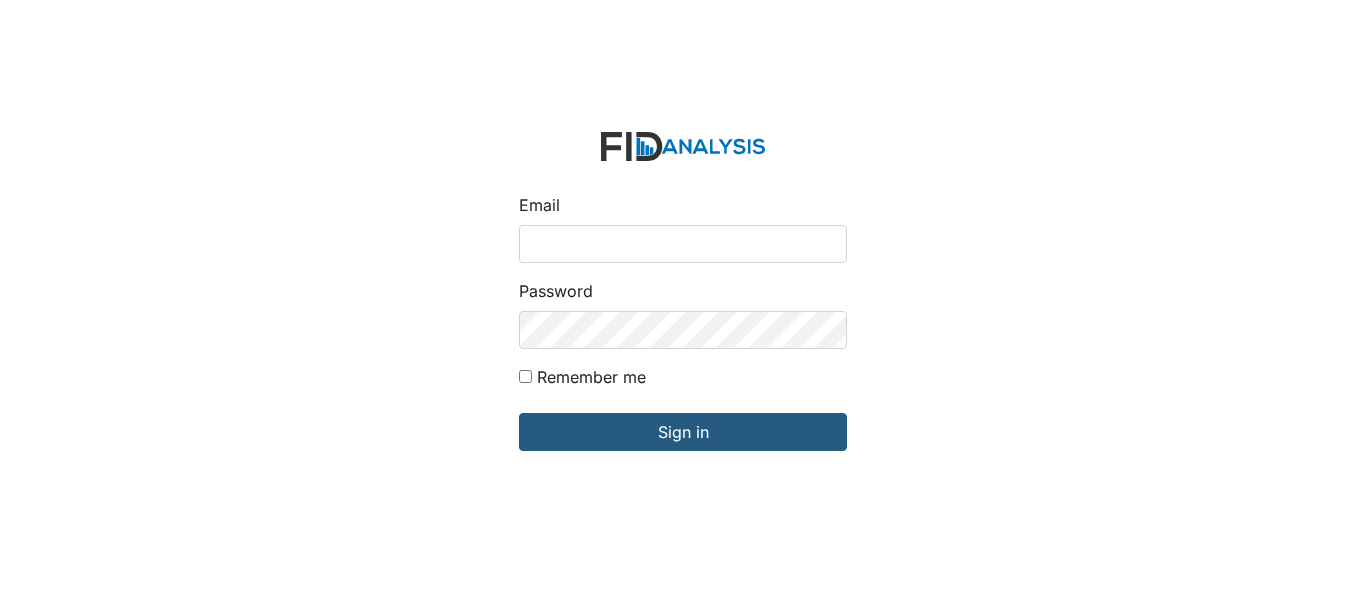 scroll, scrollTop: 0, scrollLeft: 0, axis: both 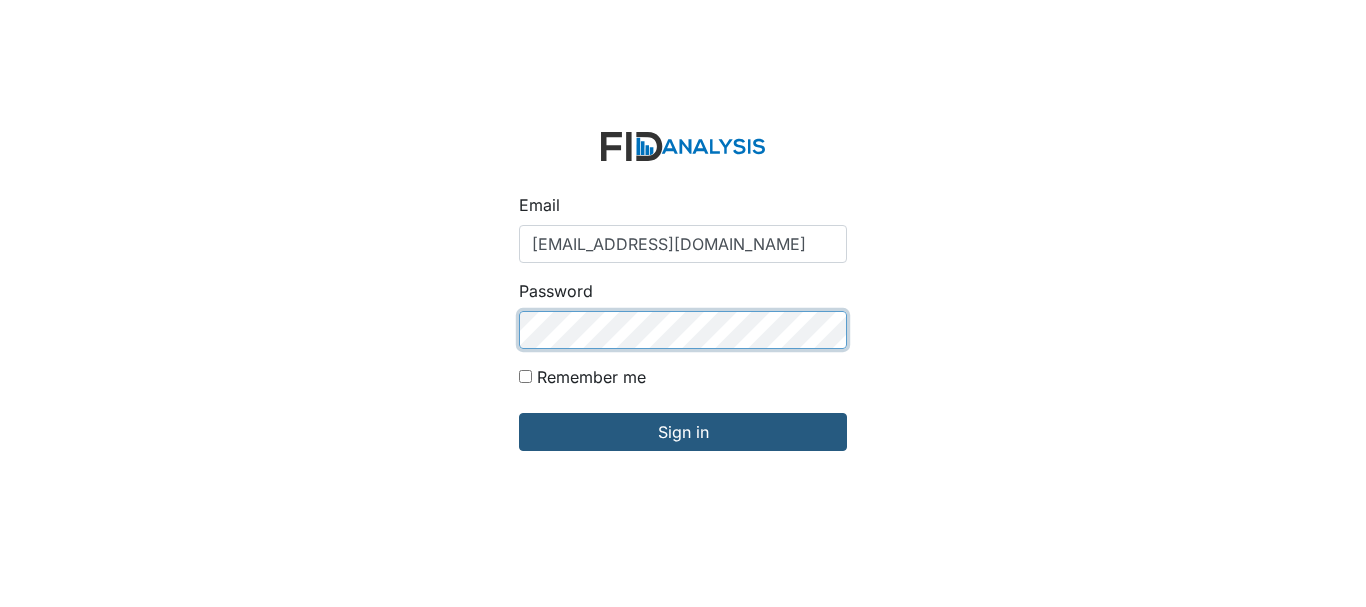 click on "Sign in" at bounding box center (683, 432) 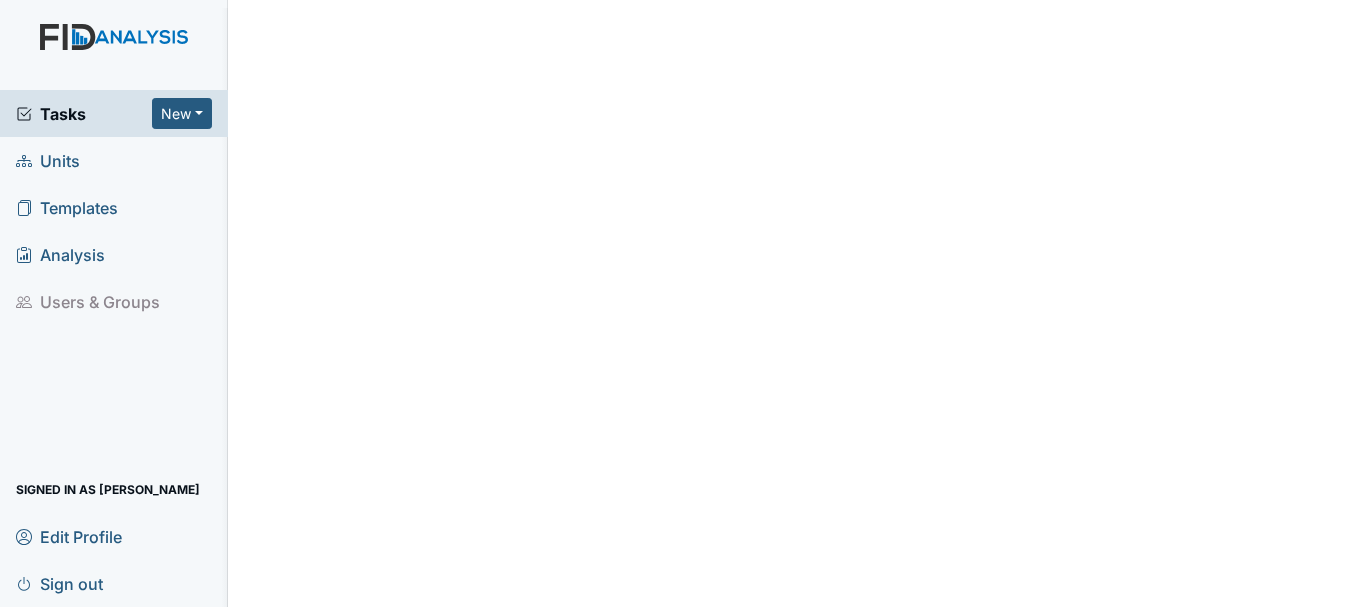 scroll, scrollTop: 0, scrollLeft: 0, axis: both 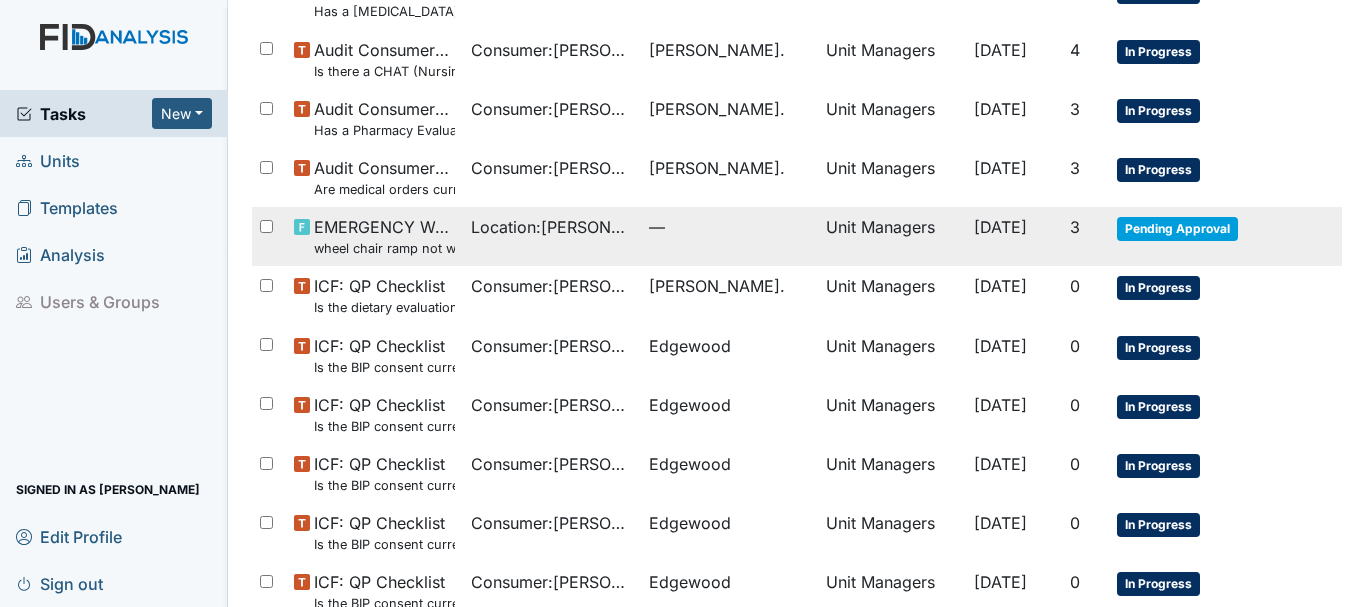 click on "Pending Approval" at bounding box center (1177, 229) 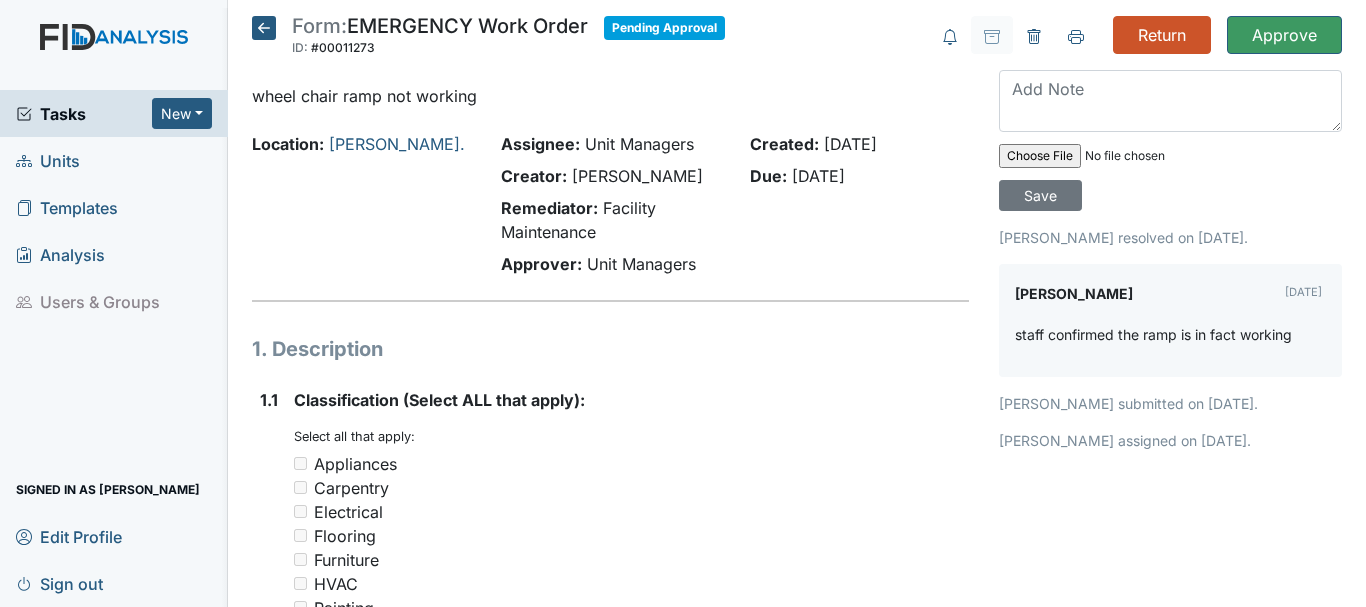 scroll, scrollTop: 0, scrollLeft: 0, axis: both 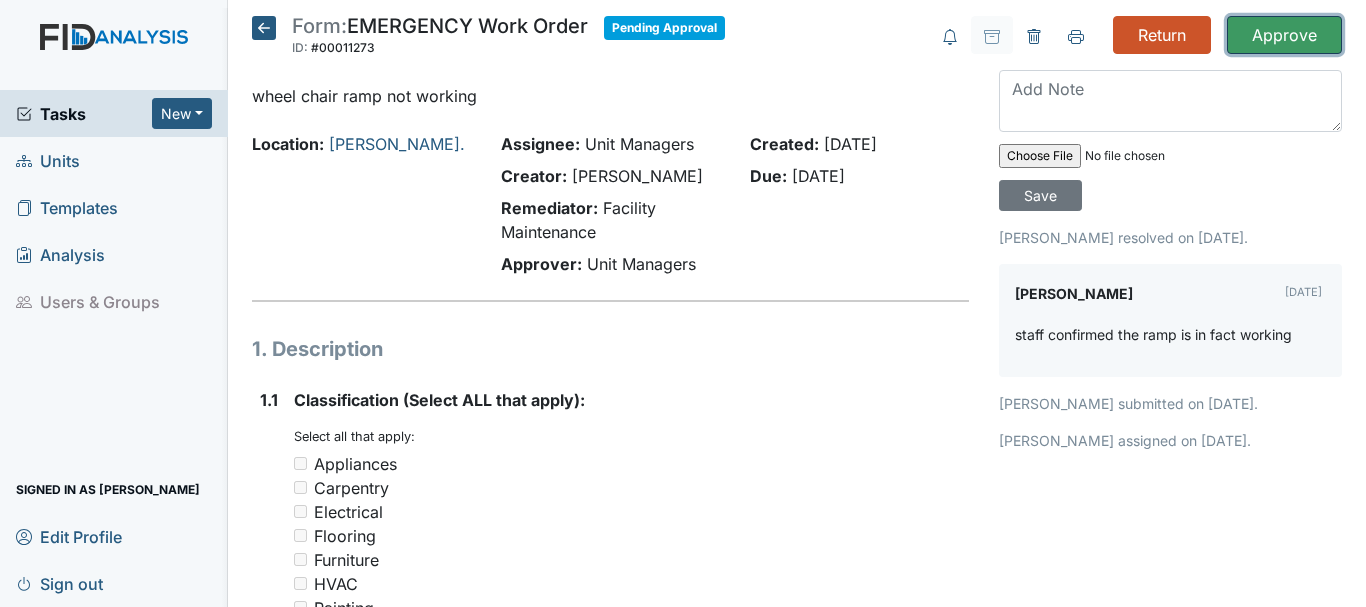 click on "Approve" at bounding box center (1284, 35) 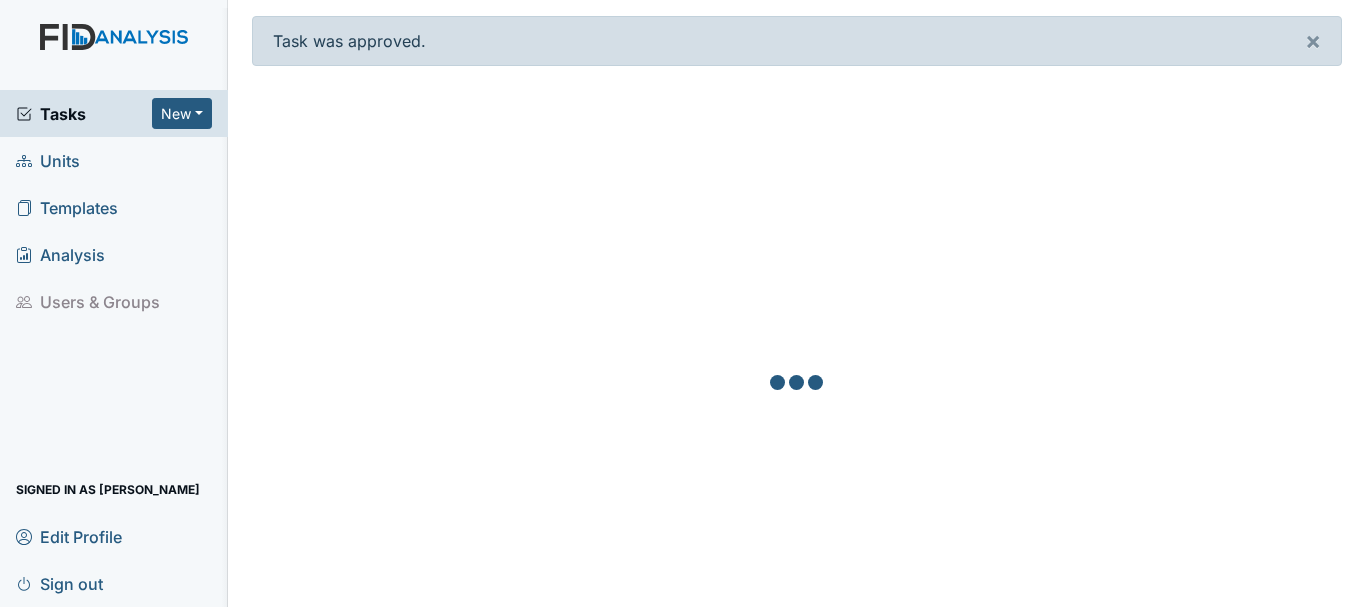 scroll, scrollTop: 0, scrollLeft: 0, axis: both 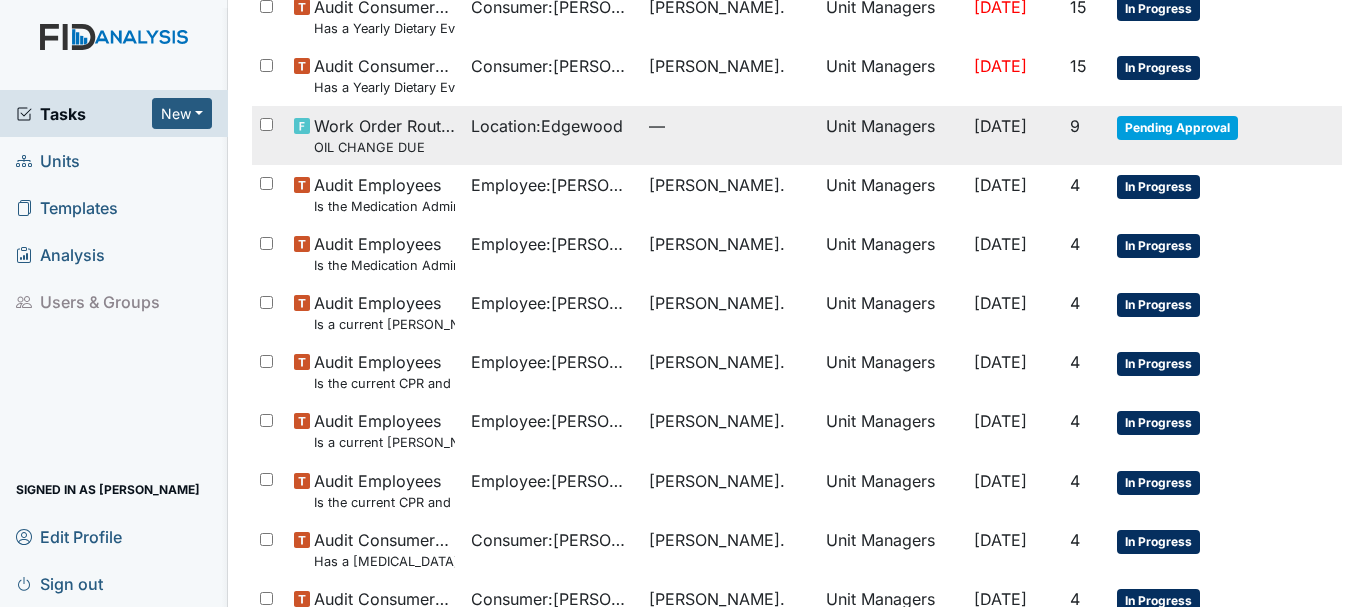 click on "Pending Approval" at bounding box center (1177, 128) 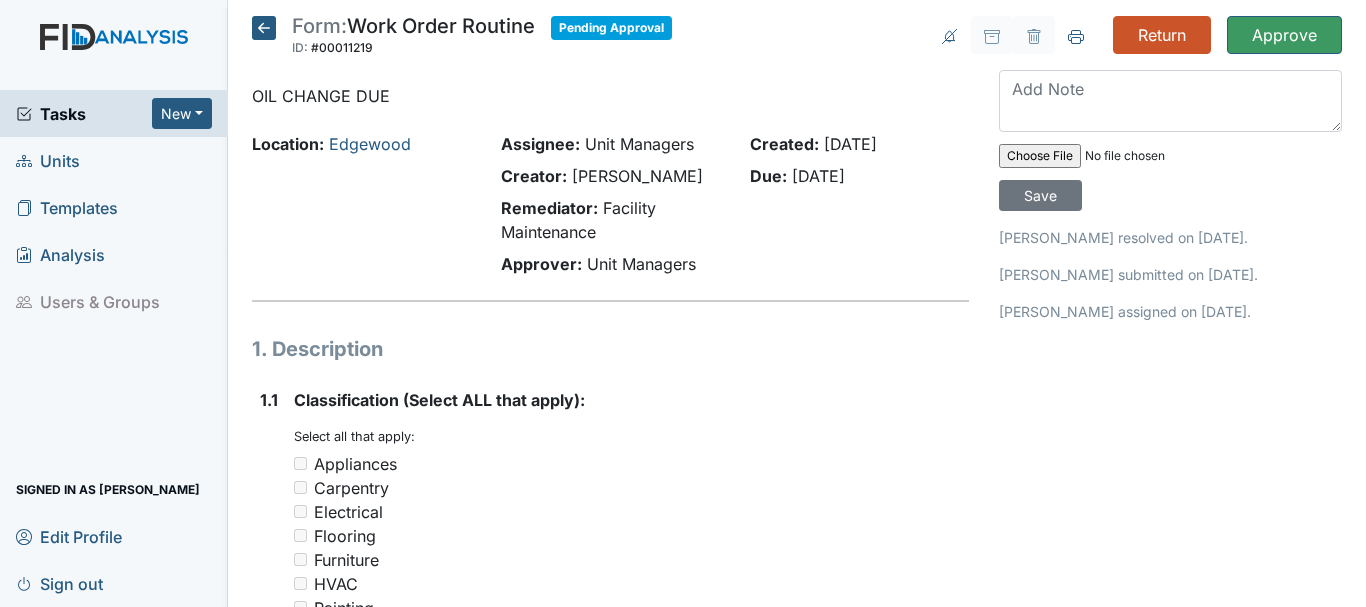 scroll, scrollTop: 0, scrollLeft: 0, axis: both 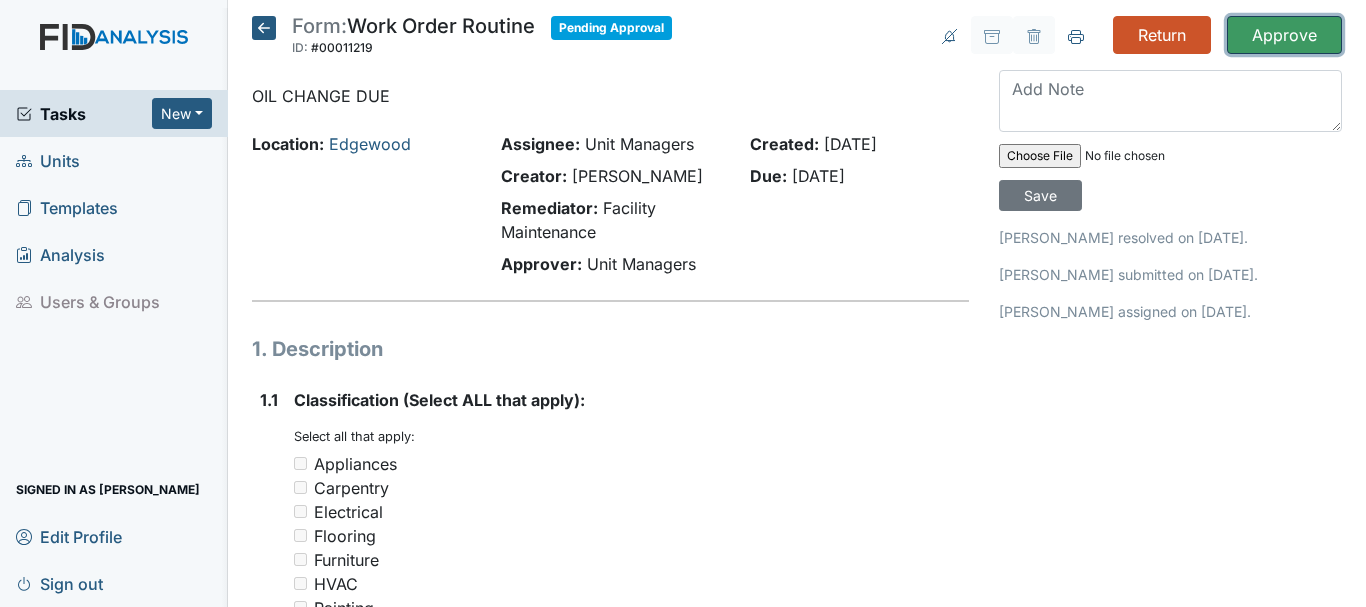 click on "Approve" at bounding box center [1284, 35] 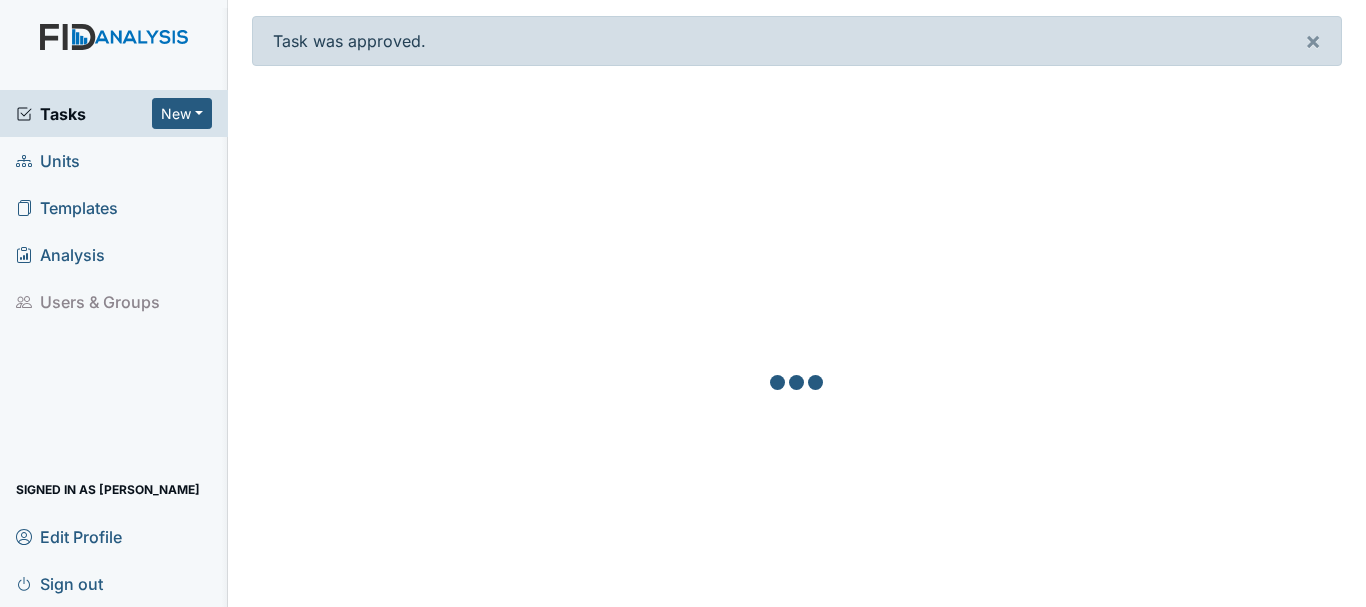 scroll, scrollTop: 0, scrollLeft: 0, axis: both 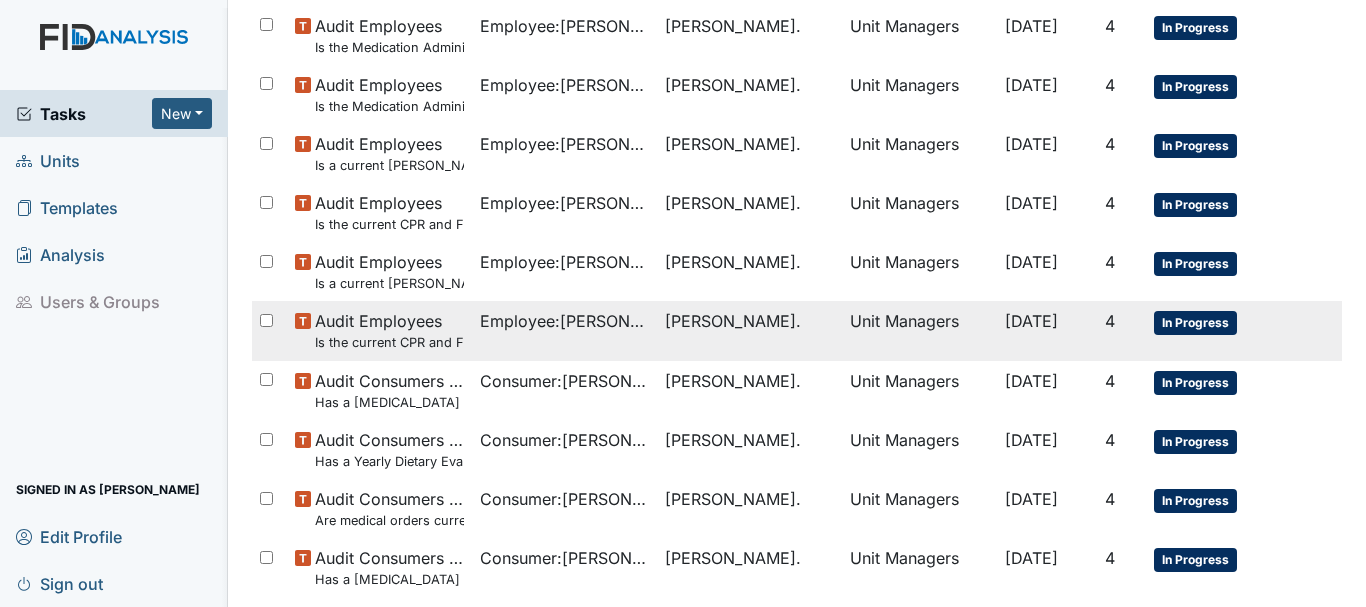 click on "Employee :  Hawkins, Jowana" at bounding box center [564, 321] 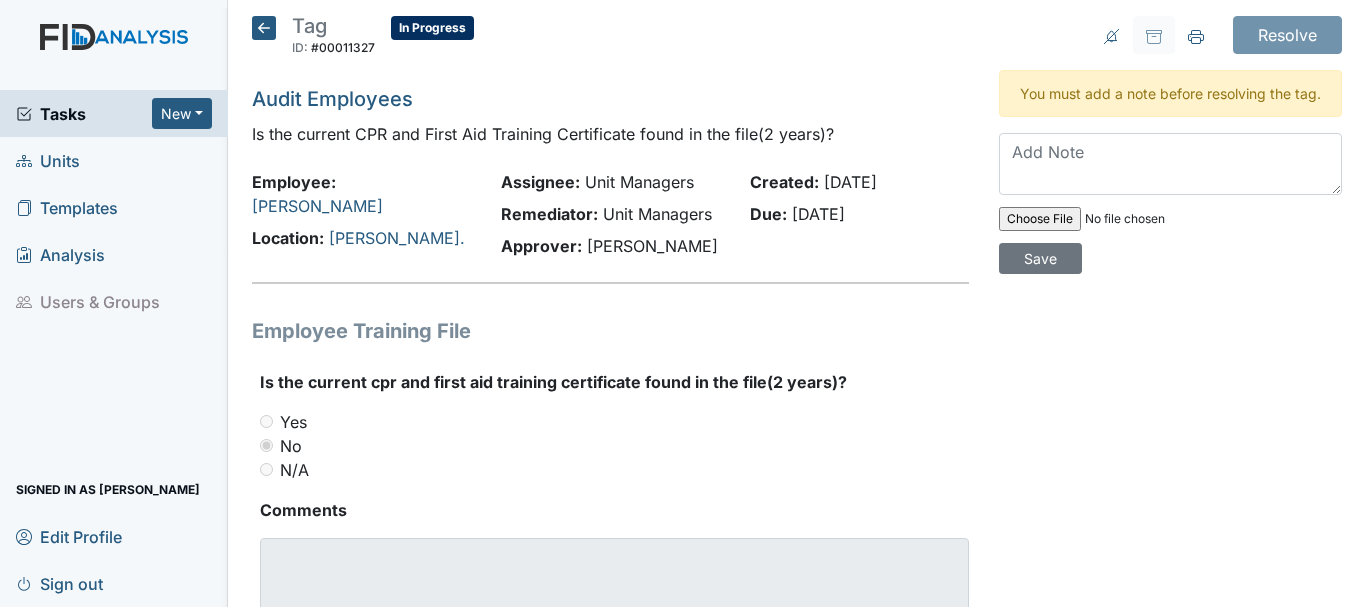 scroll, scrollTop: 0, scrollLeft: 0, axis: both 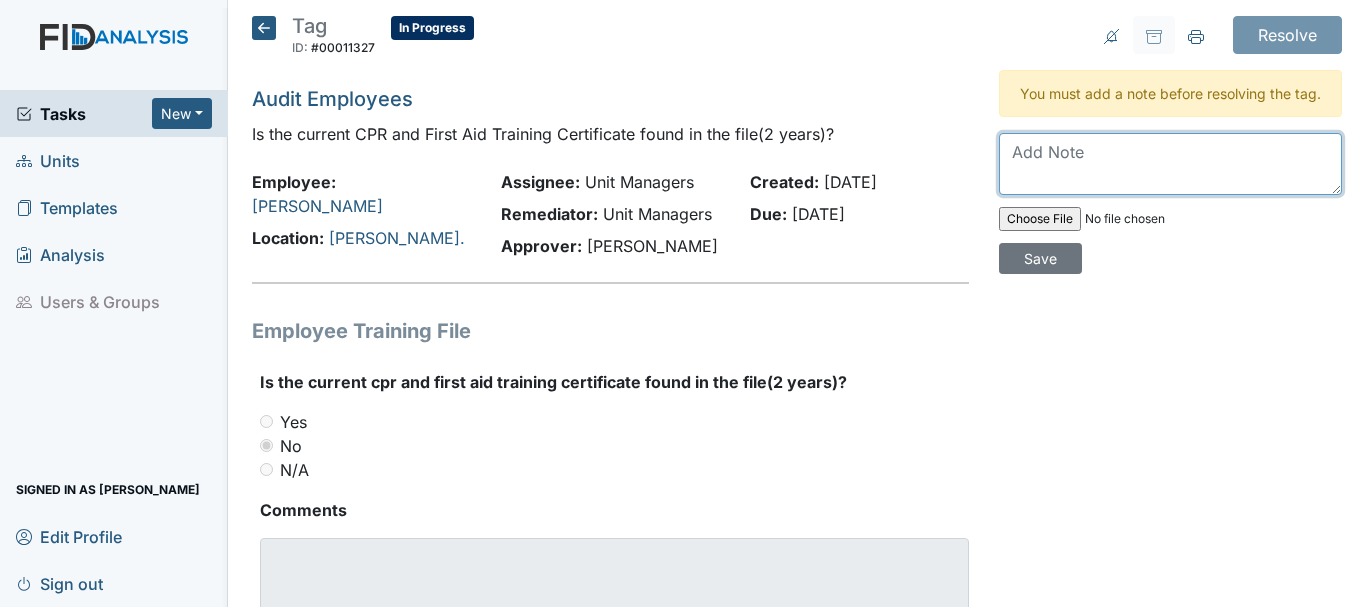 click at bounding box center (1170, 164) 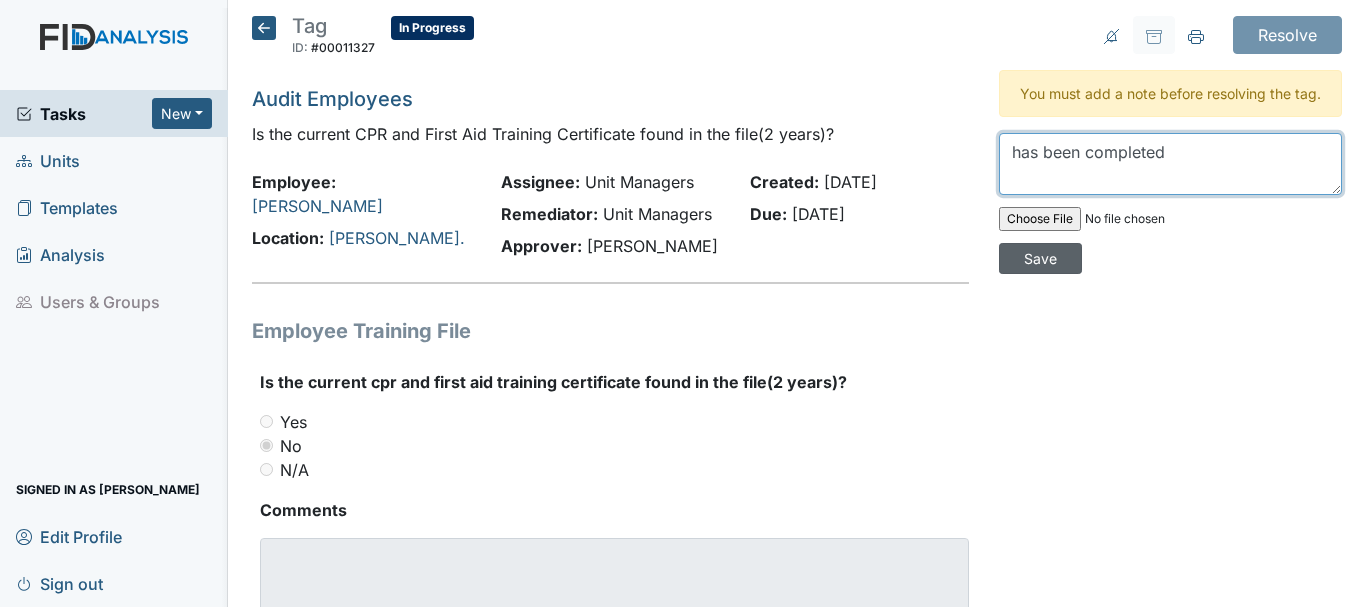 type on "has been completed" 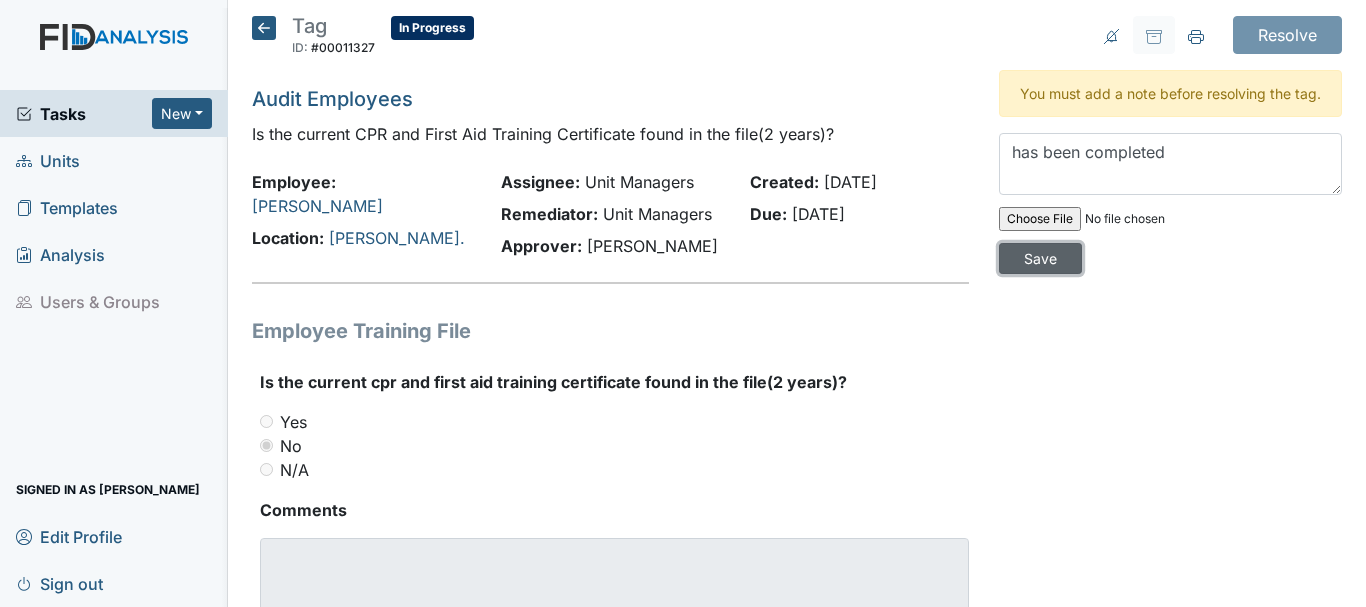 click on "Save" at bounding box center (1040, 258) 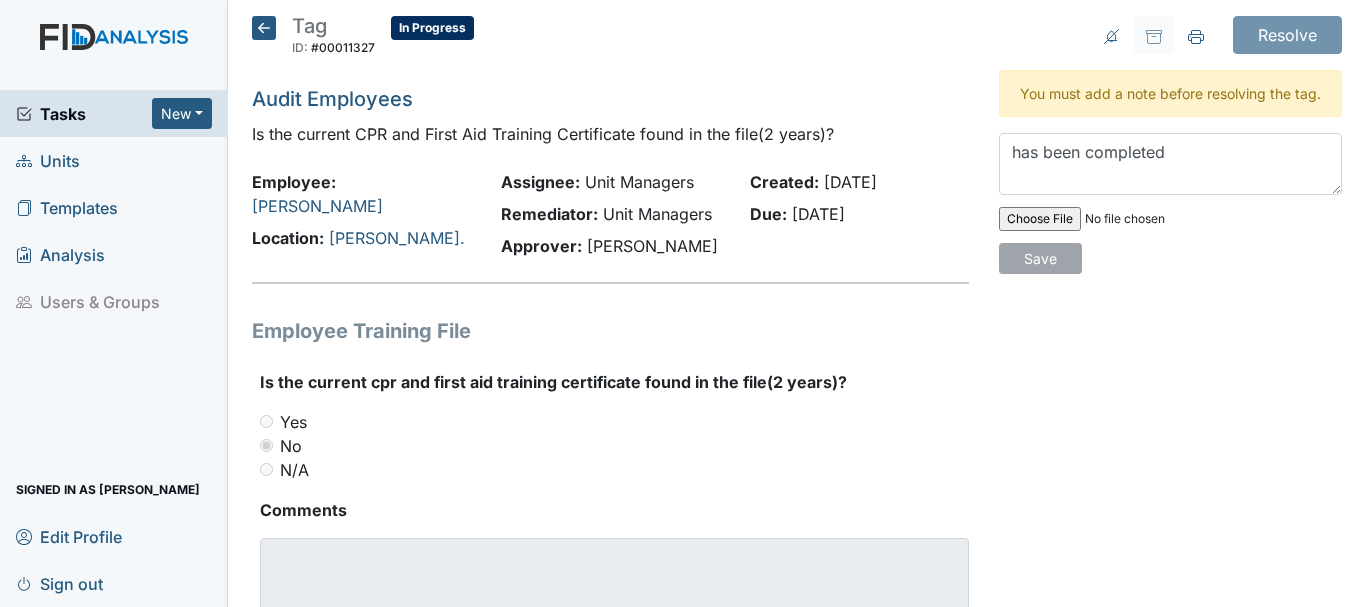 type 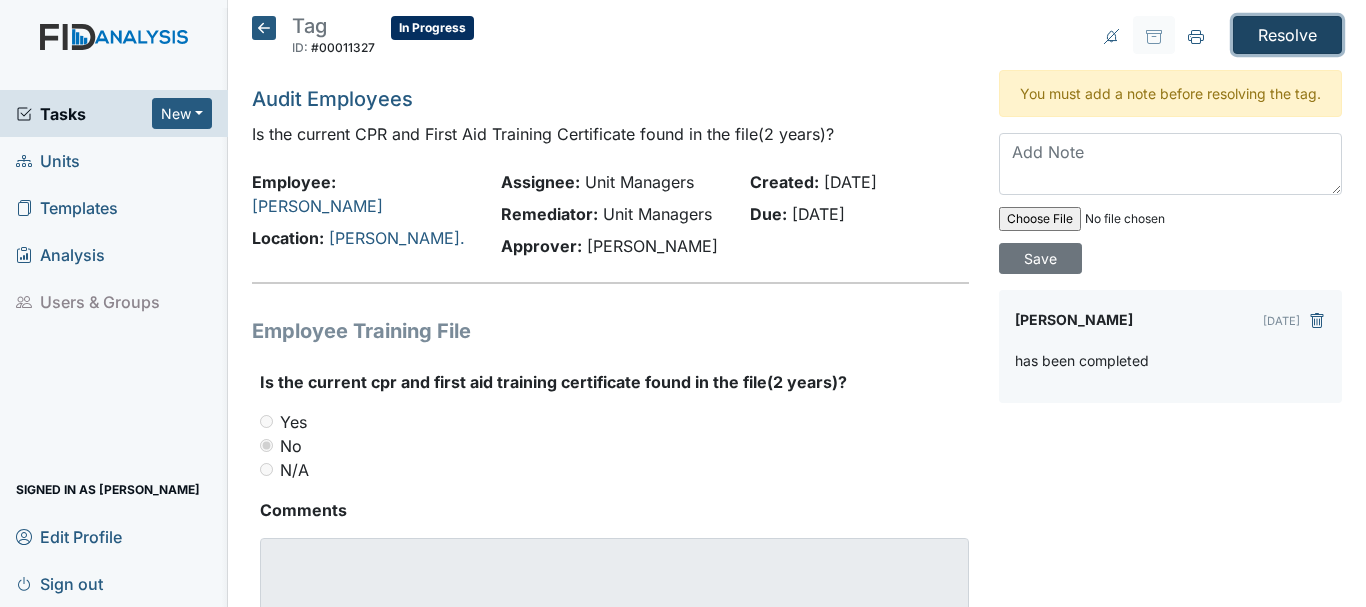 click on "Resolve" at bounding box center [1287, 35] 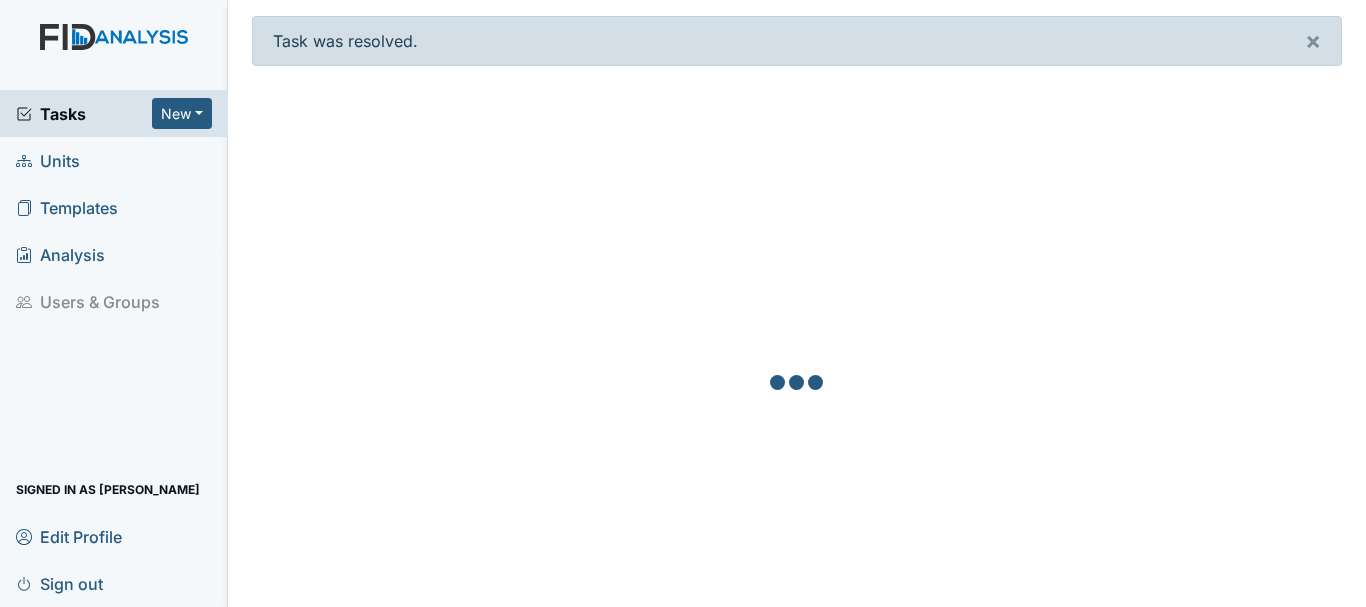 scroll, scrollTop: 0, scrollLeft: 0, axis: both 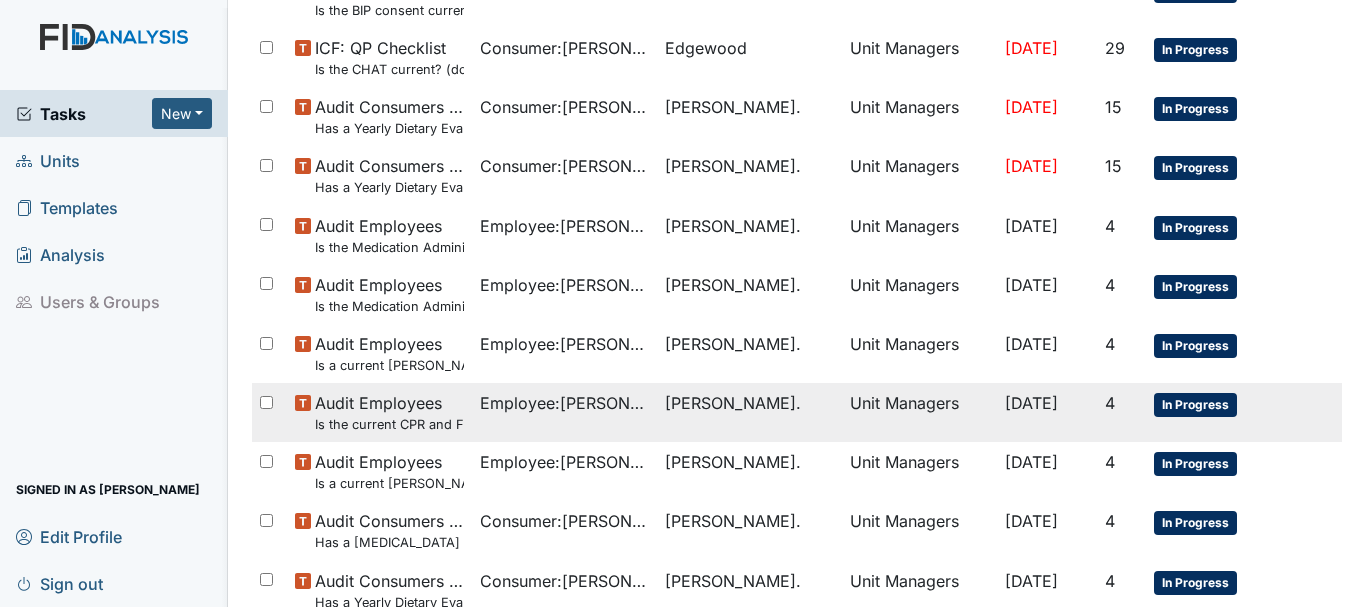 click on "Employee :  Godley, Antwone" at bounding box center (564, 403) 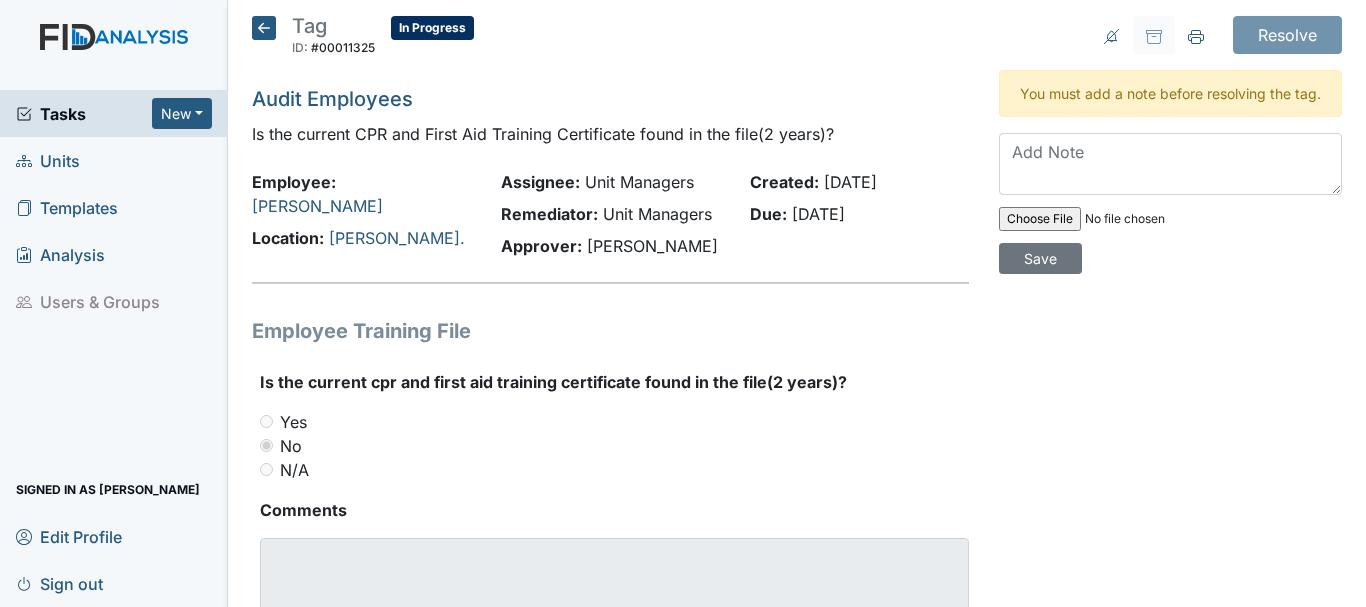 scroll, scrollTop: 0, scrollLeft: 0, axis: both 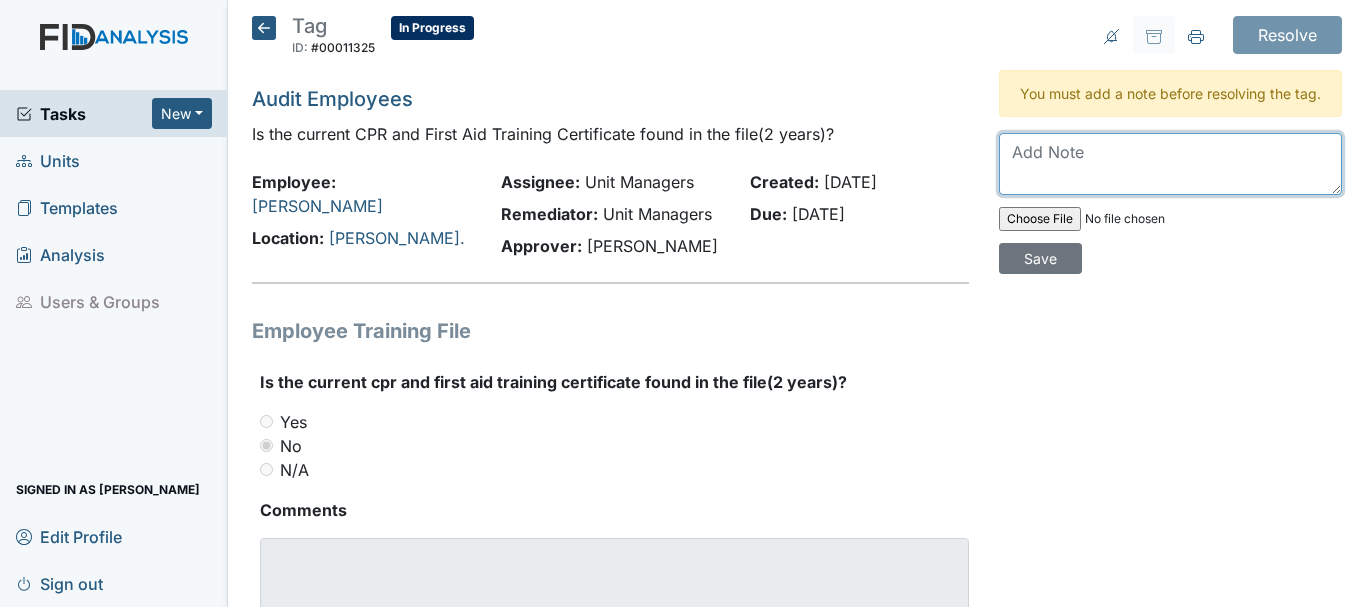 click at bounding box center (1170, 164) 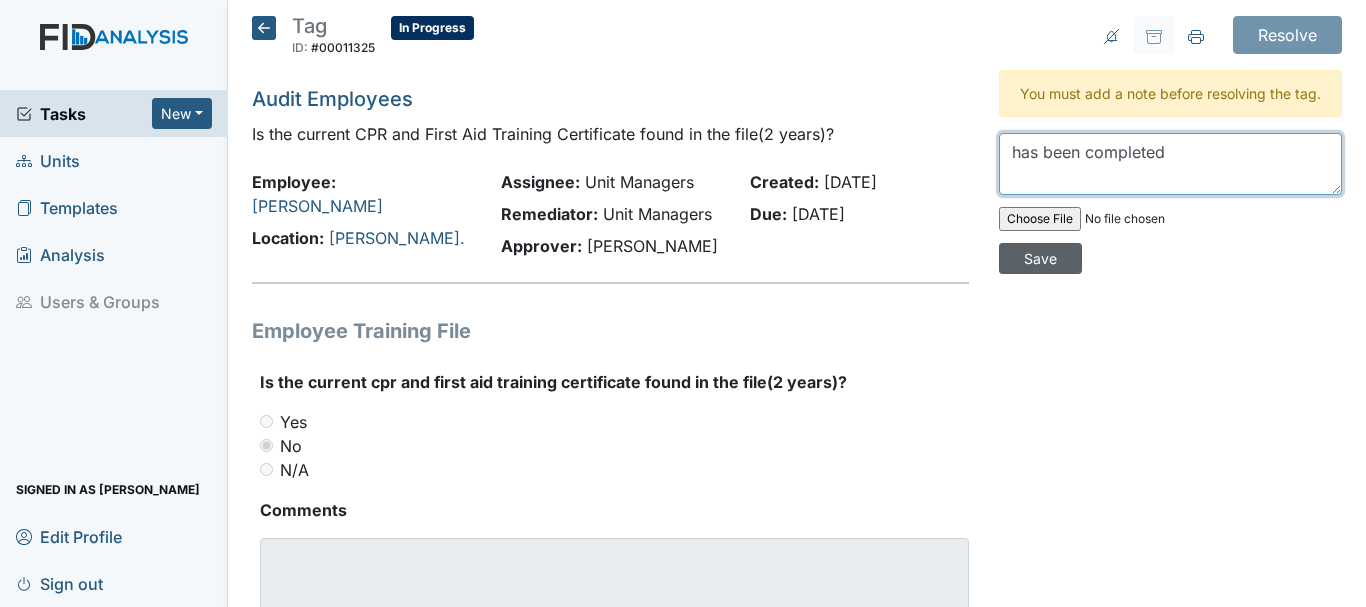 type on "has been completed" 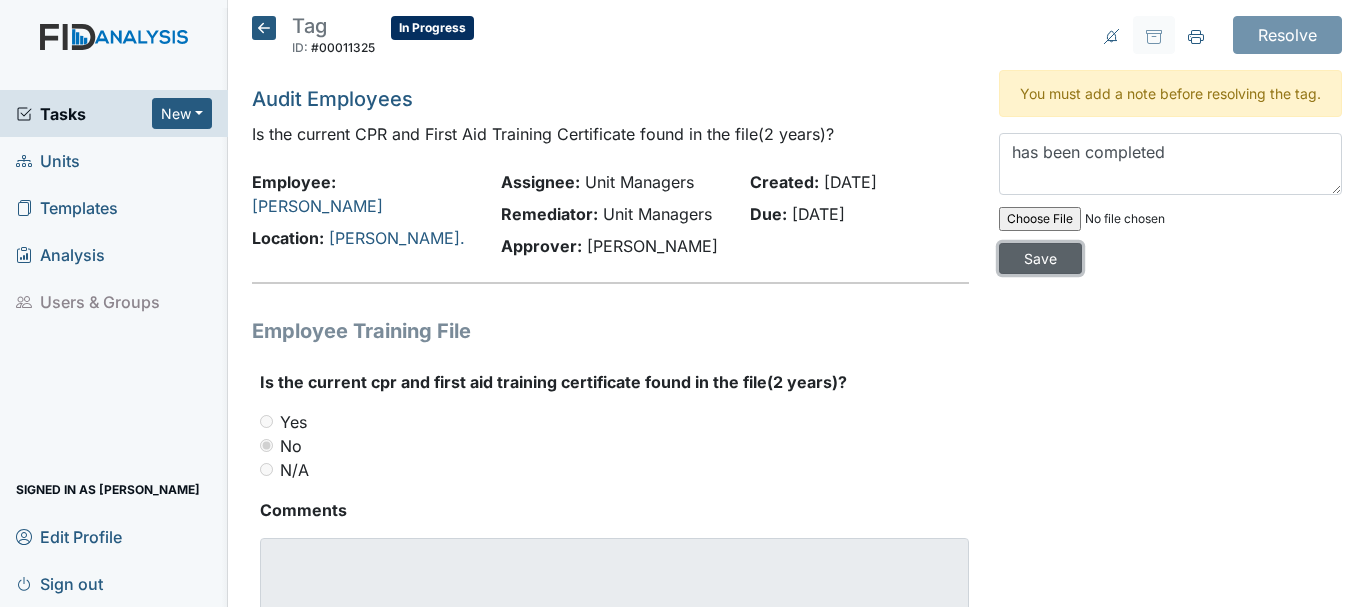 click on "Save" at bounding box center (1040, 258) 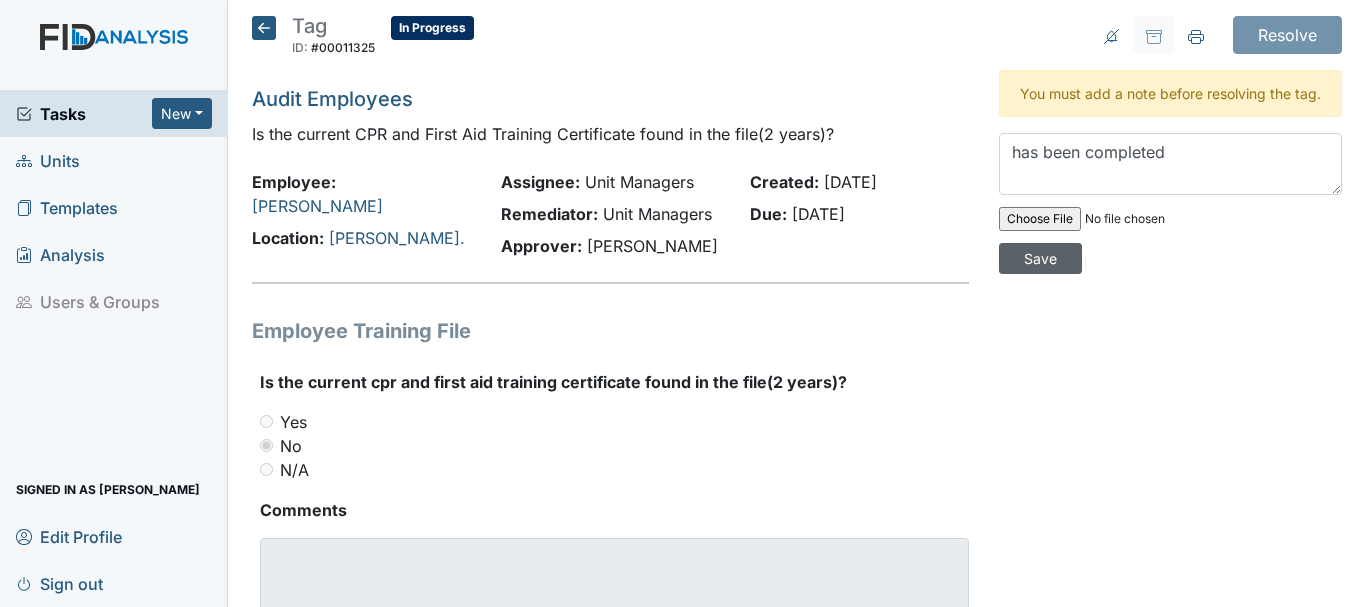 type 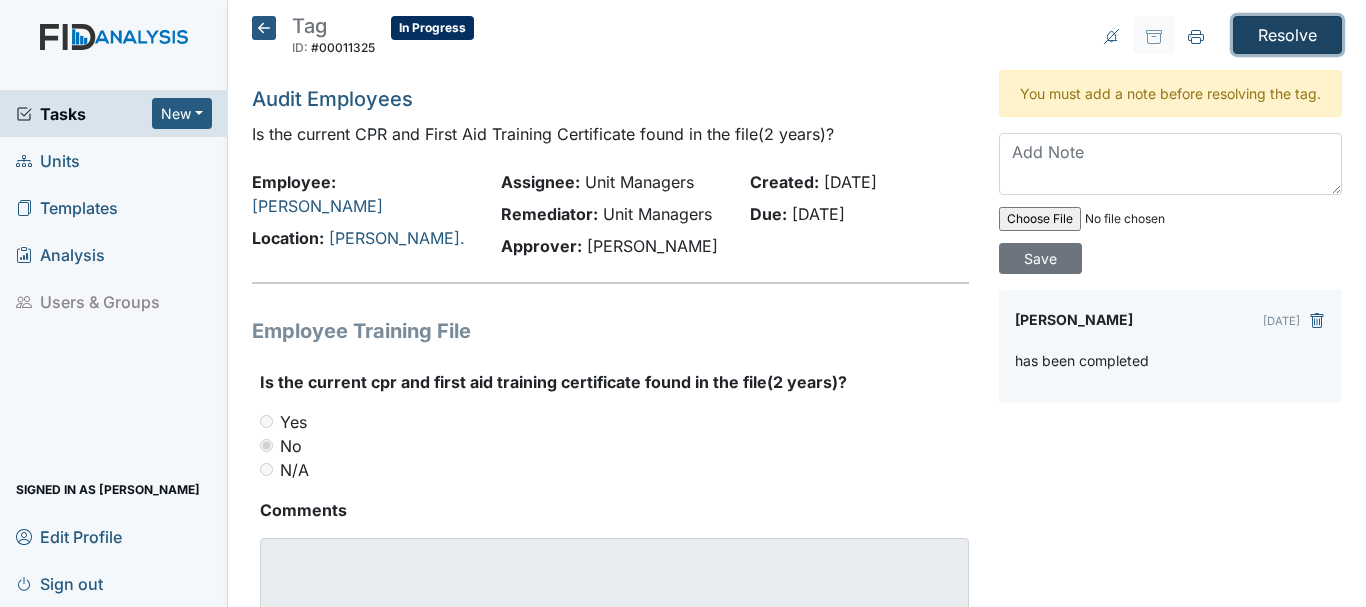 click on "Resolve" at bounding box center [1287, 35] 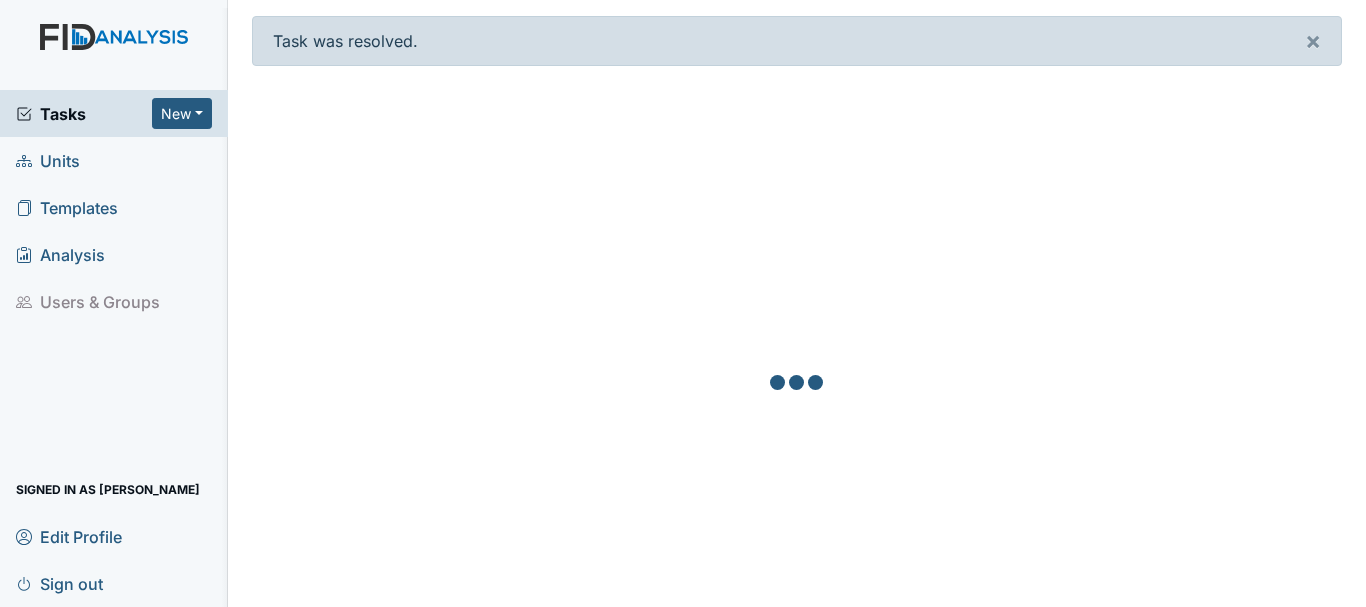 scroll, scrollTop: 0, scrollLeft: 0, axis: both 